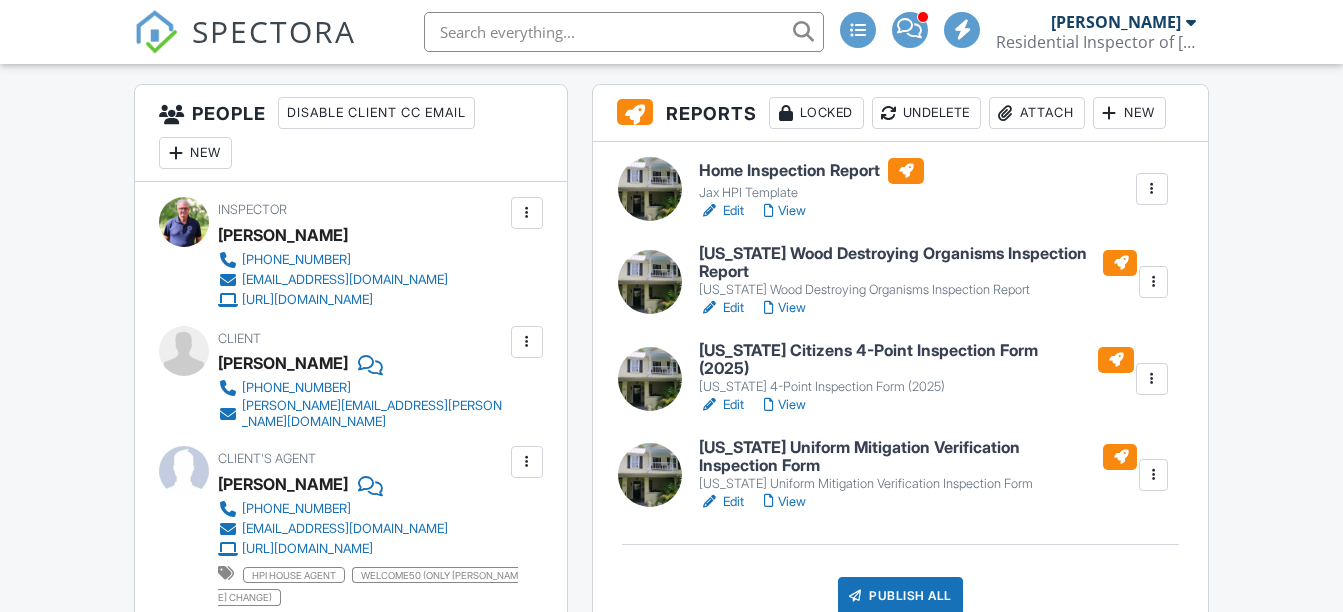 scroll, scrollTop: 502, scrollLeft: 0, axis: vertical 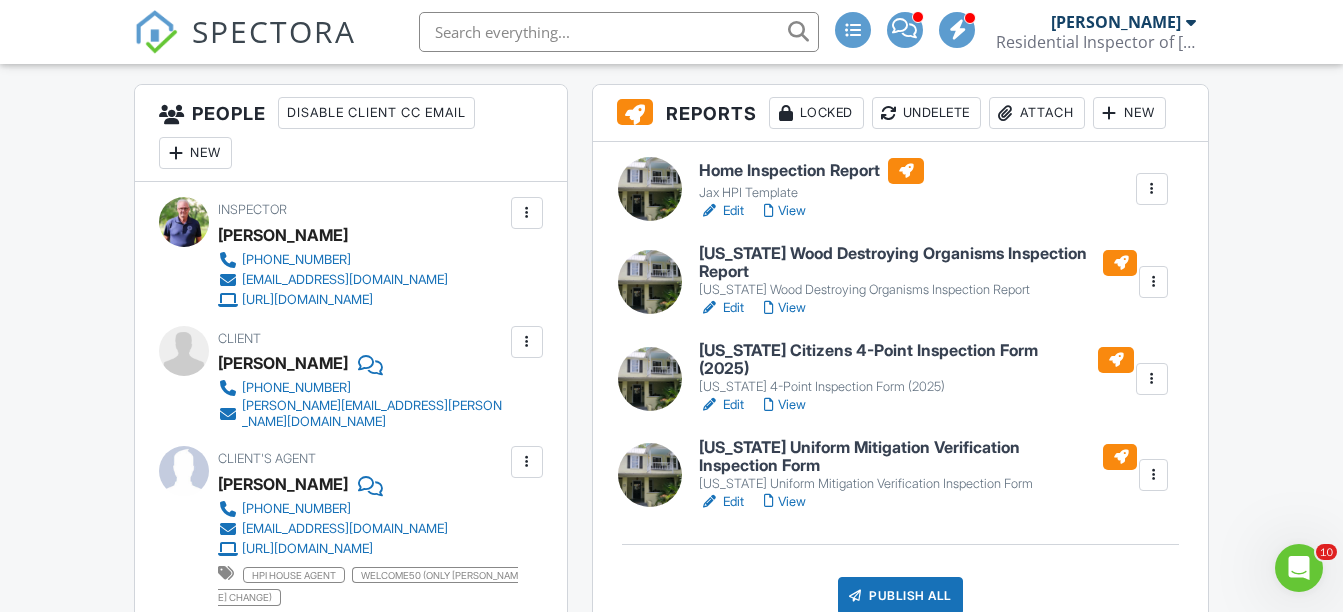 click at bounding box center (1153, 282) 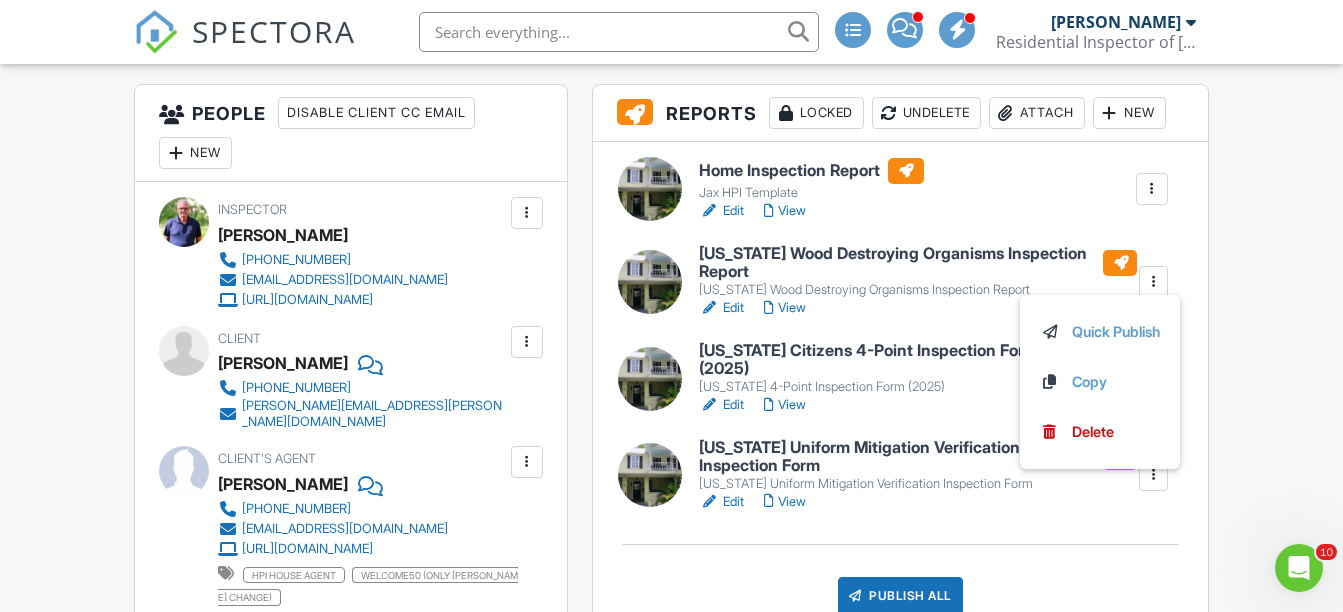 click on "Home Inspection Report
Jax HPI Template
Edit
View
Quick Publish
Copy
Delete
Florida Wood Destroying Organisms Inspection Report
Florida Wood Destroying Organisms Inspection Report
Edit
View
Quick Publish
Copy
Delete
Florida Citizens 4-Point Inspection Form (2025)
Florida 4-Point Inspection Form (2025)
Edit
View
Quick Publish
Copy
Delete
Florida Uniform Mitigation Verification Inspection Form
Florida Uniform Mitigation Verification Inspection Form
Edit
View
Quick Publish
Copy
Delete
Publish All
Checking report completion" at bounding box center (900, 385) 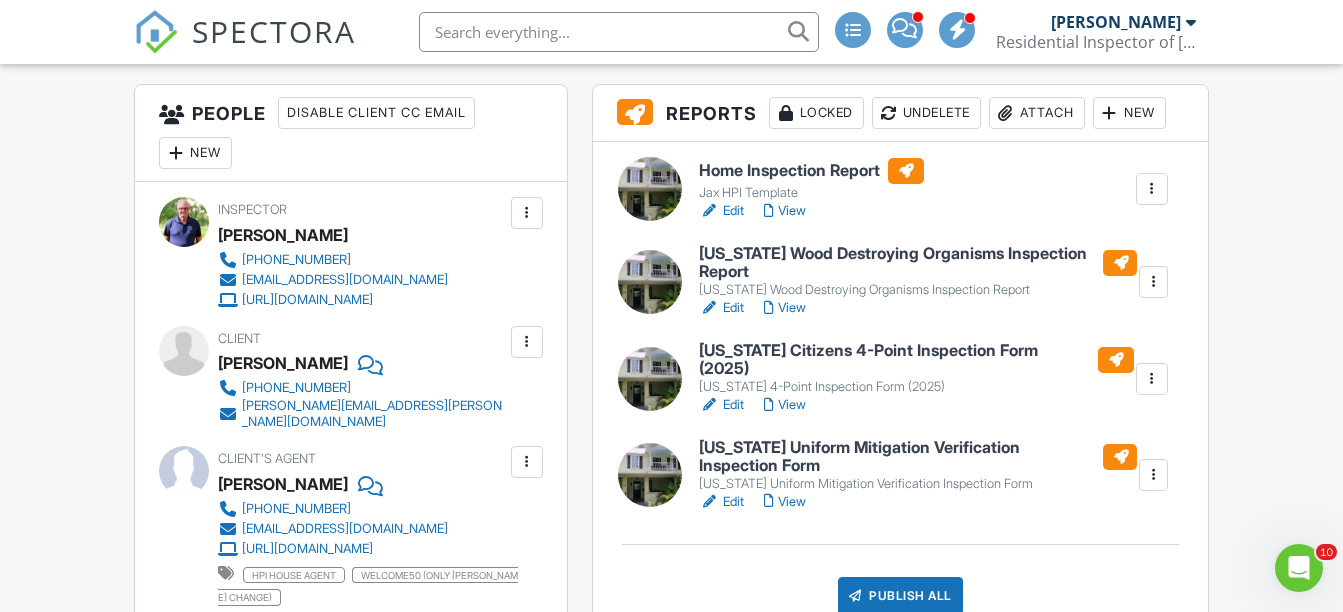 click at bounding box center [1152, 189] 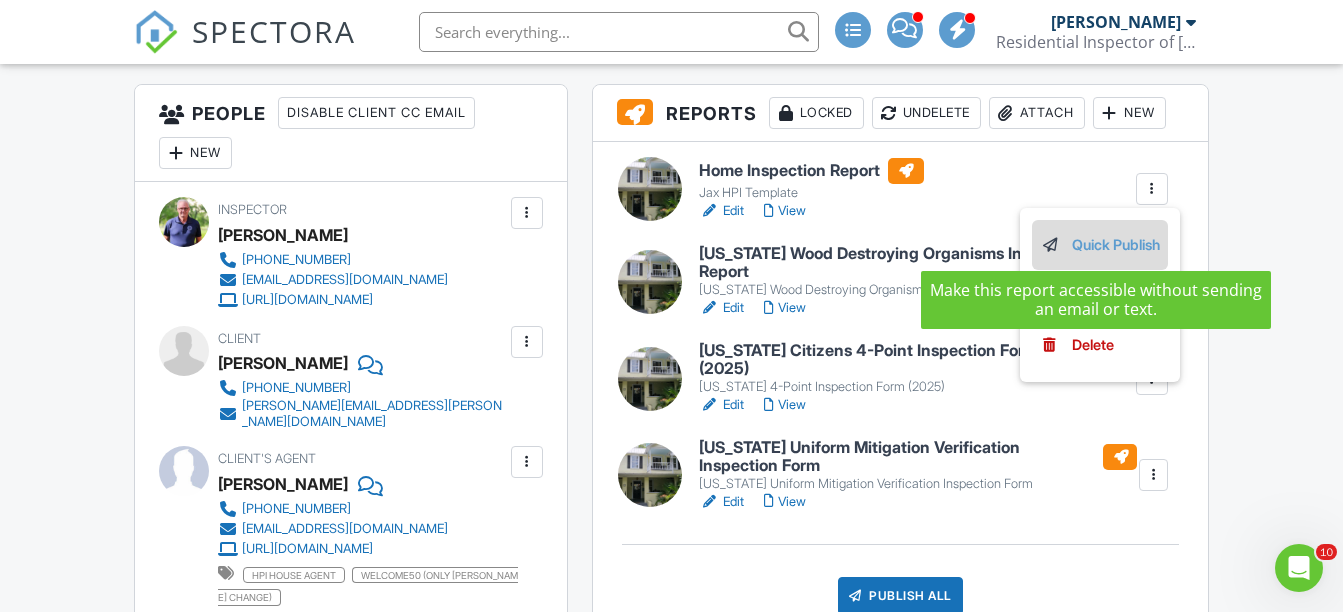 click on "Quick Publish" at bounding box center [1100, 245] 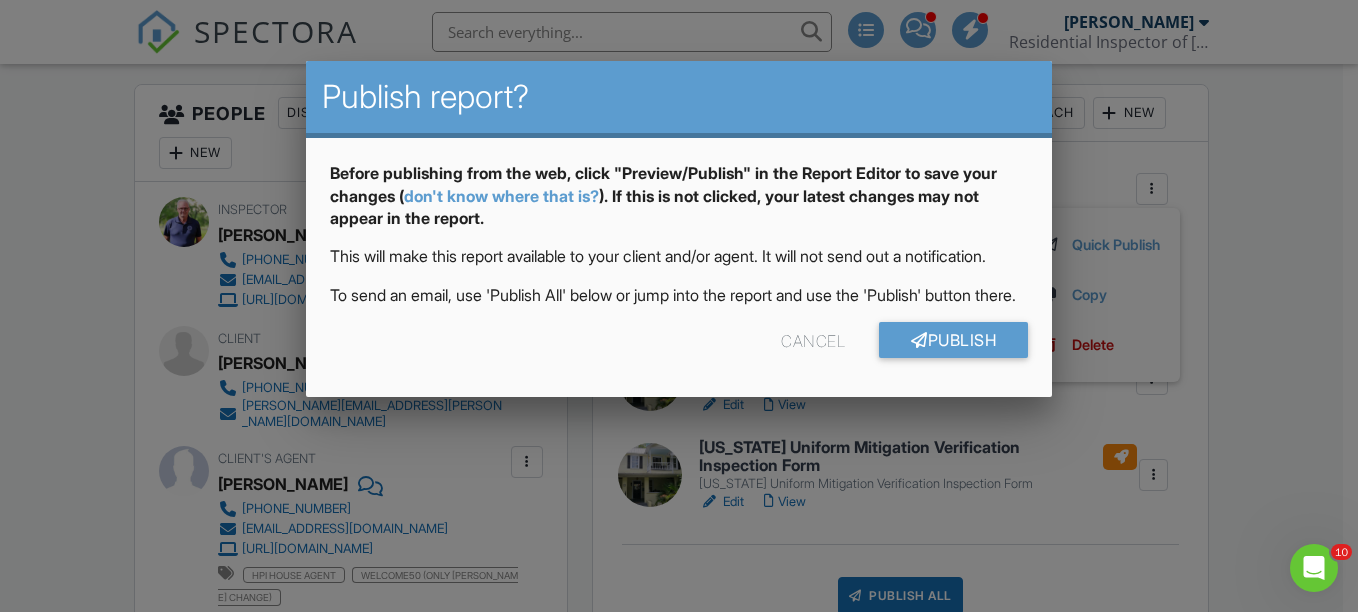 click on "Cancel" at bounding box center (813, 340) 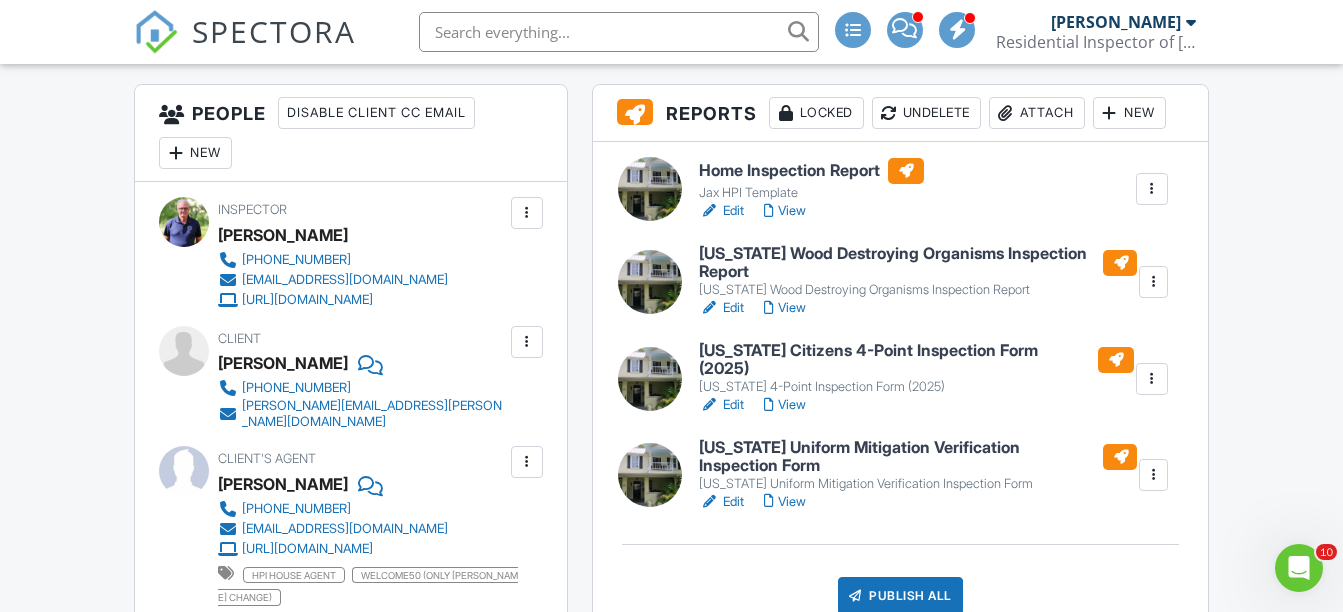 click at bounding box center [1153, 282] 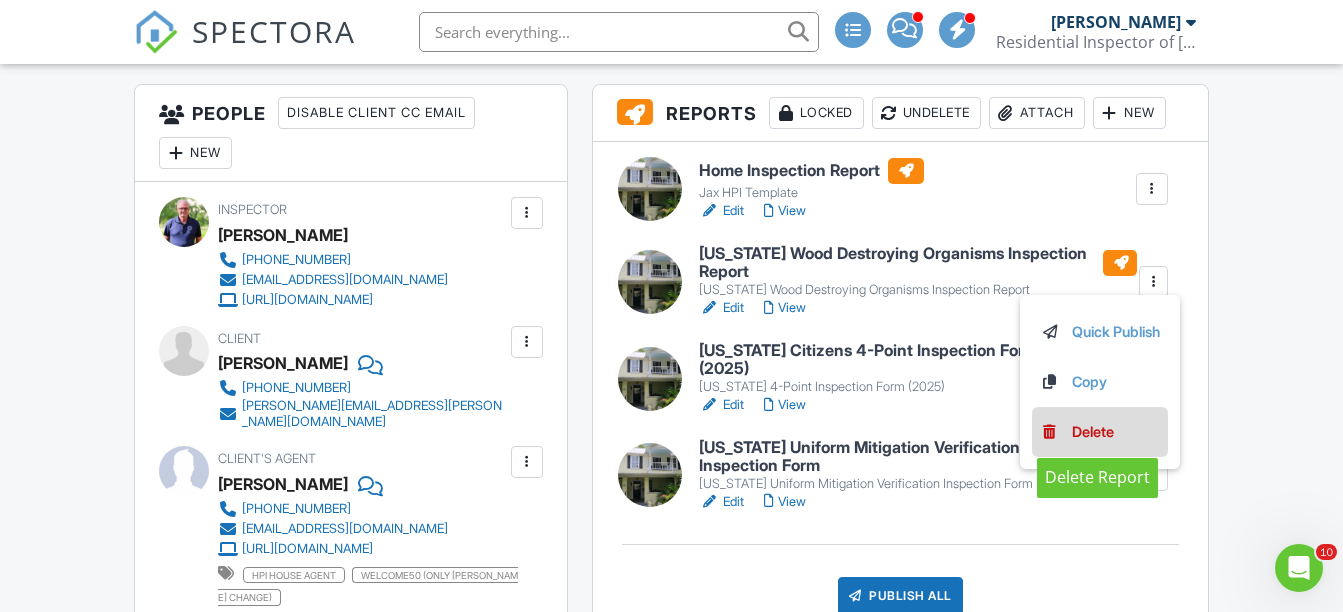 click on "Delete" at bounding box center (1093, 432) 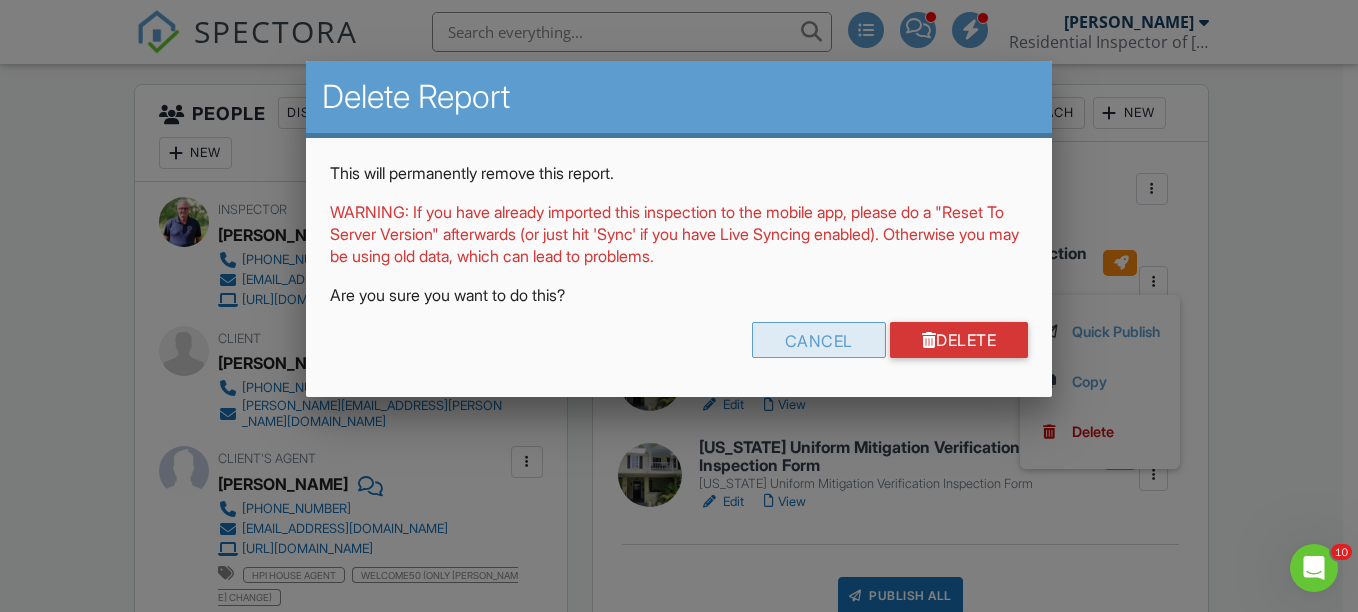 click on "Cancel" at bounding box center [819, 340] 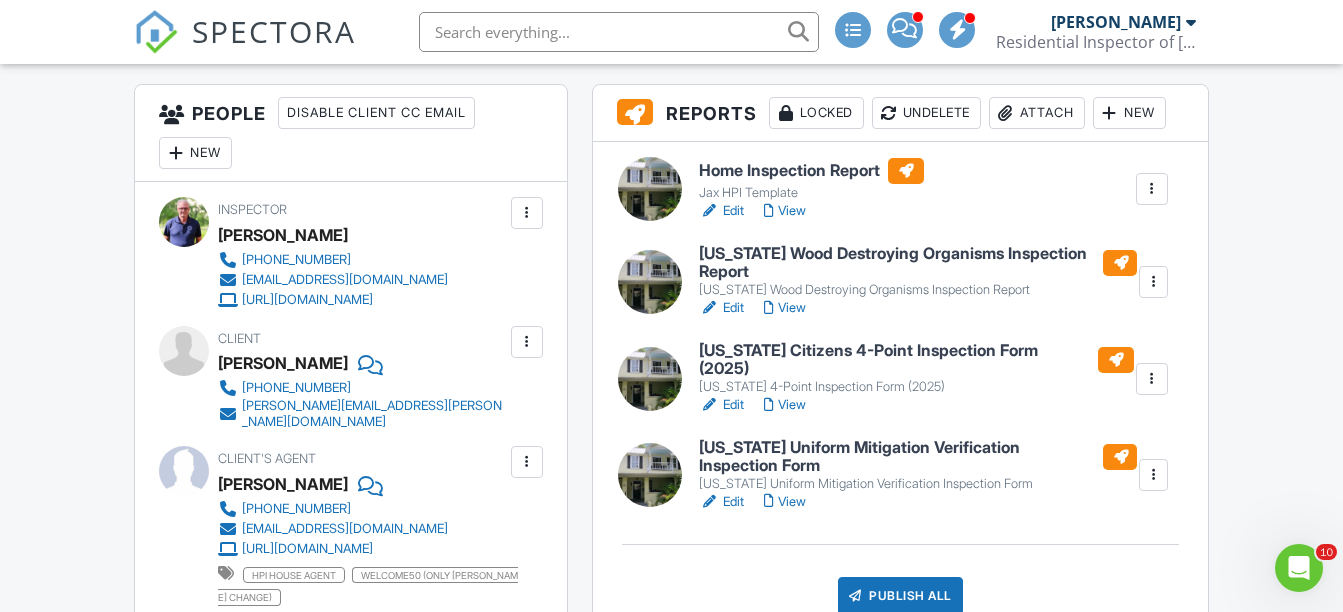 click at bounding box center [1153, 282] 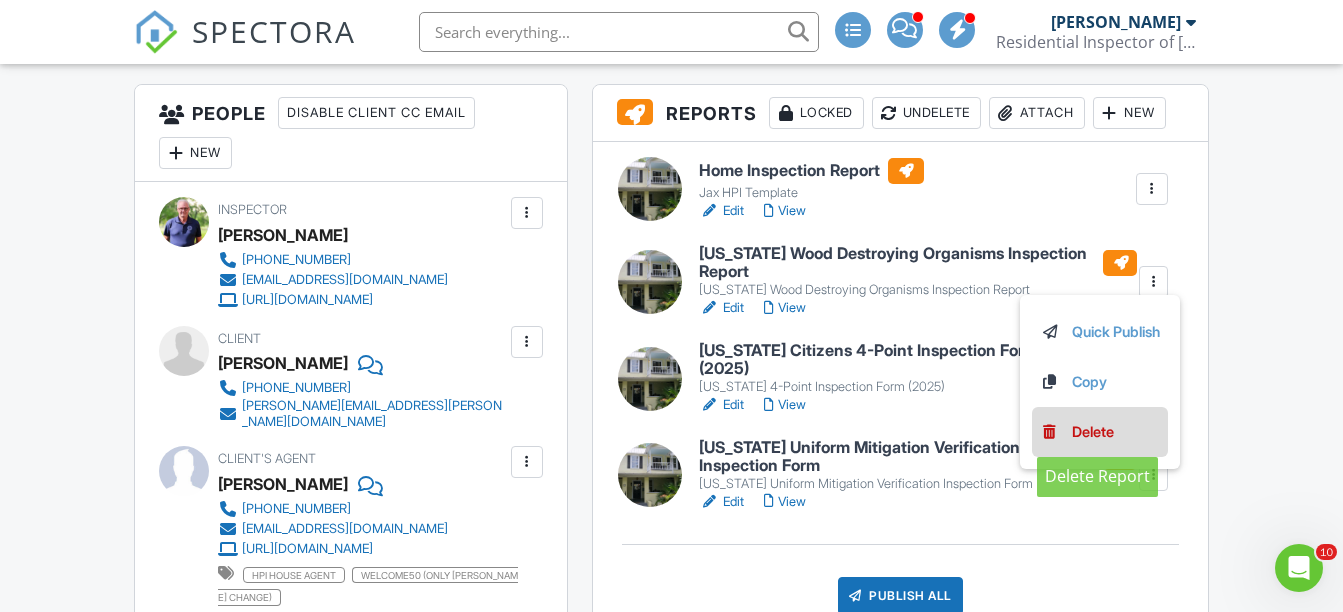 click on "Delete" at bounding box center (1093, 432) 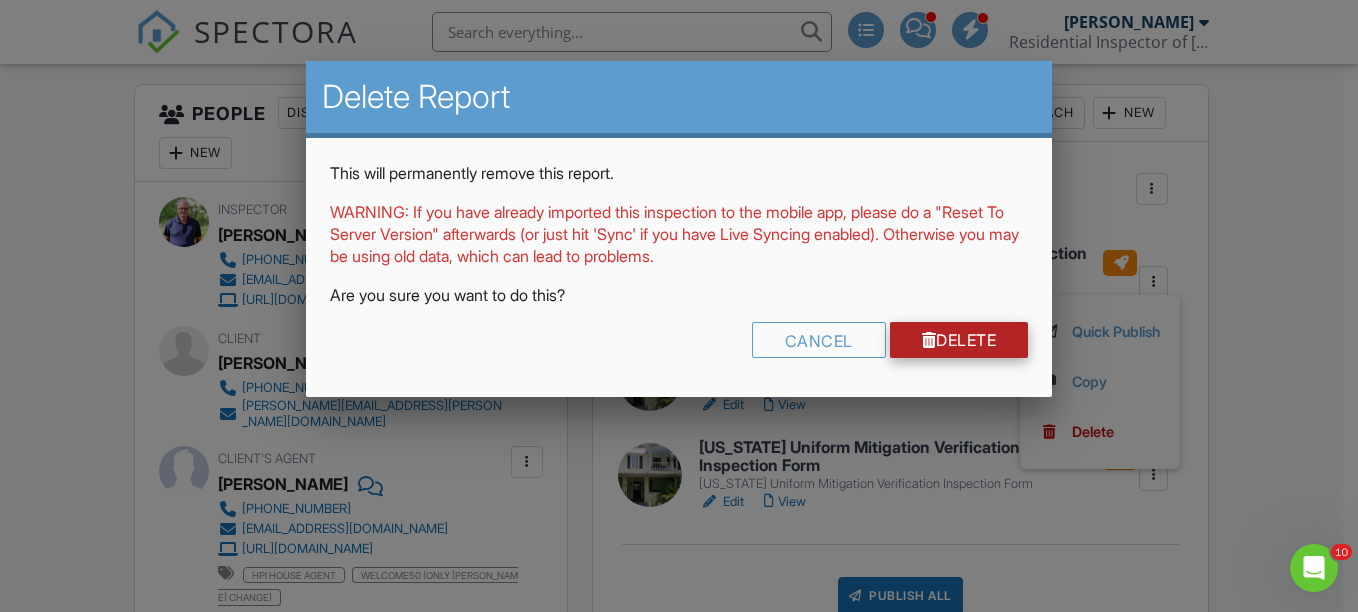 click on "Delete" at bounding box center (959, 340) 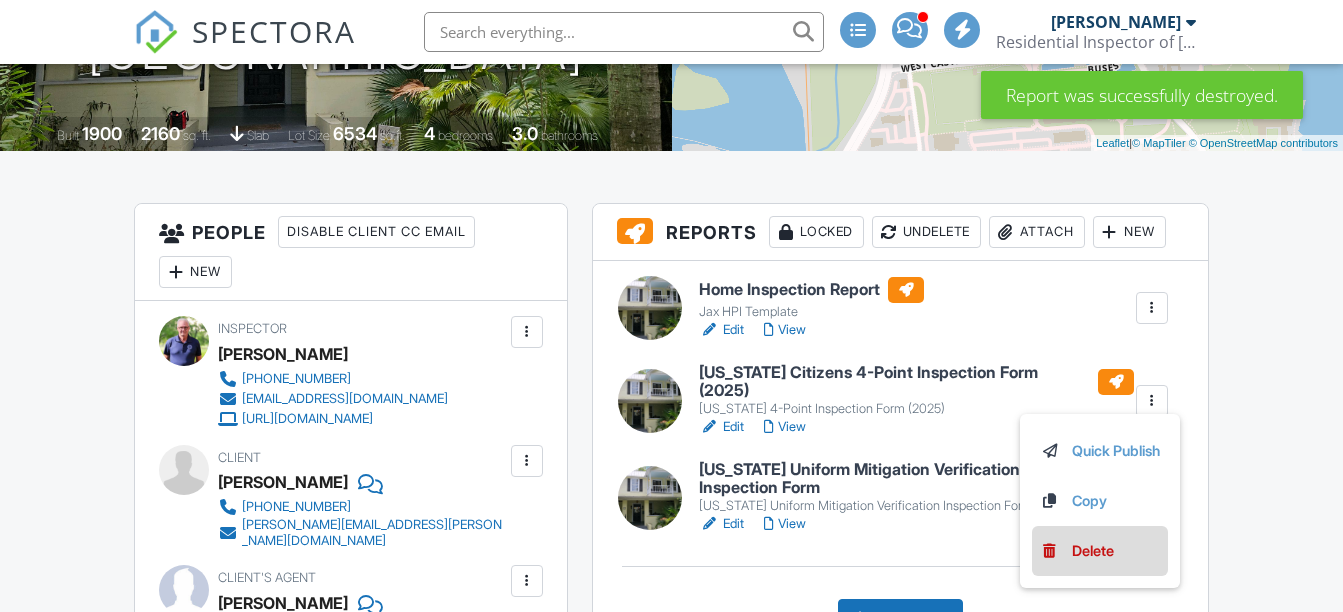 scroll, scrollTop: 383, scrollLeft: 0, axis: vertical 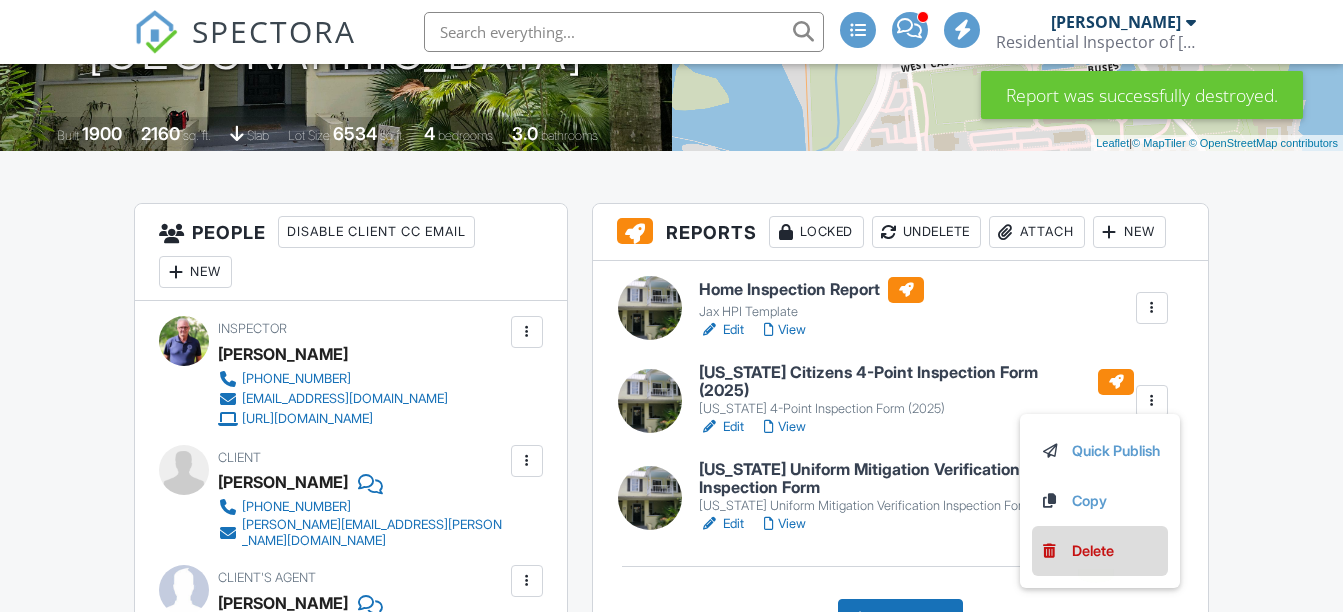 click on "Delete" at bounding box center [1093, 551] 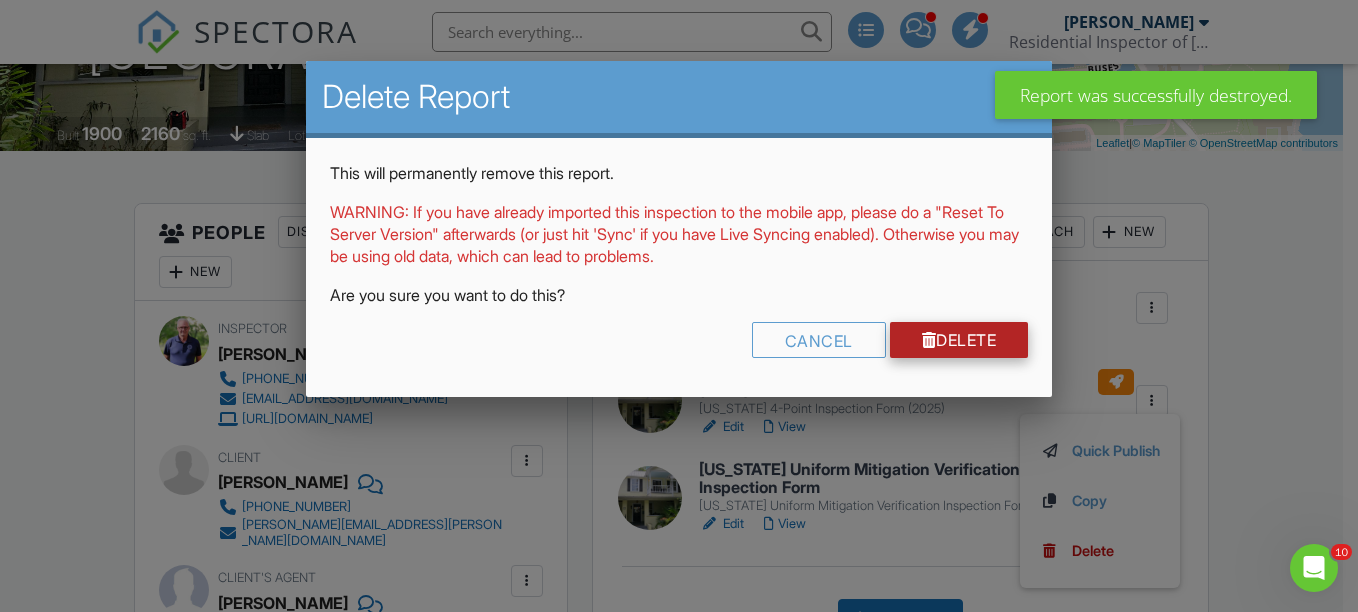 scroll, scrollTop: 0, scrollLeft: 0, axis: both 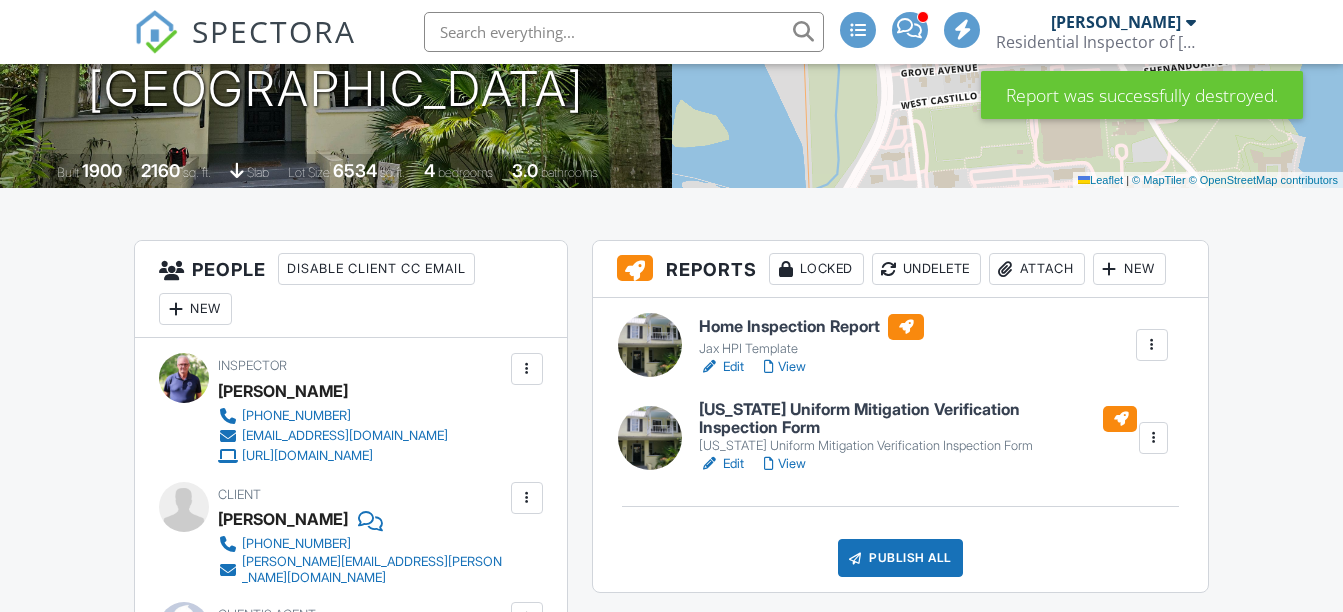 click at bounding box center [1153, 438] 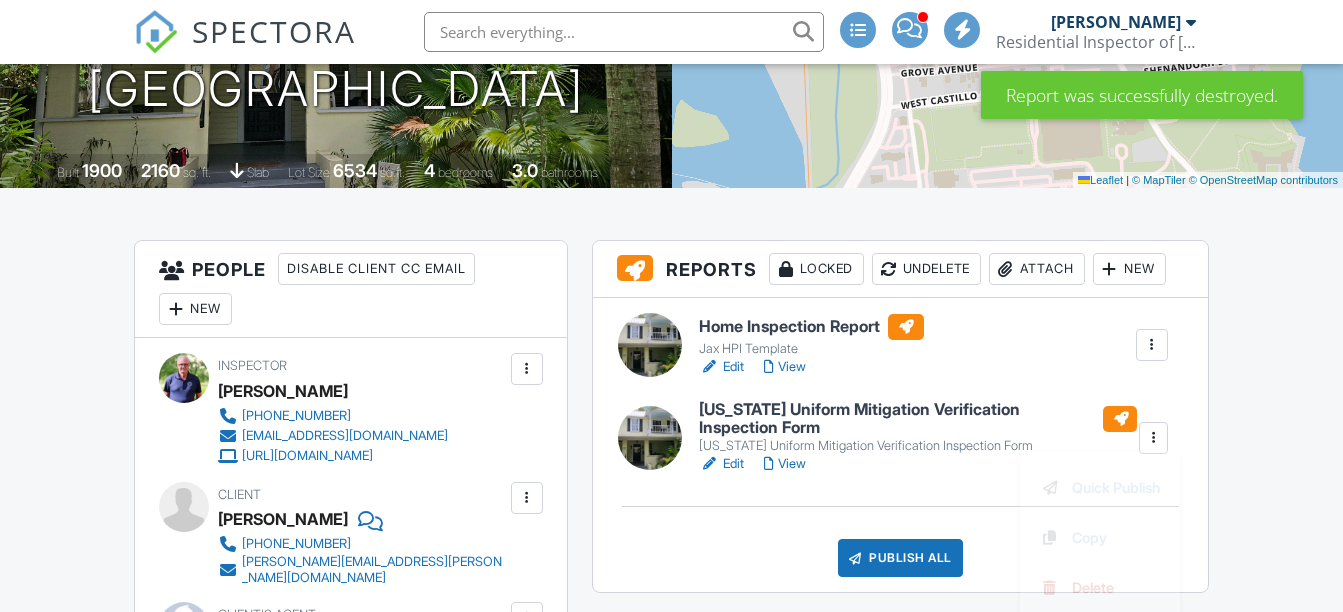 scroll, scrollTop: 0, scrollLeft: 0, axis: both 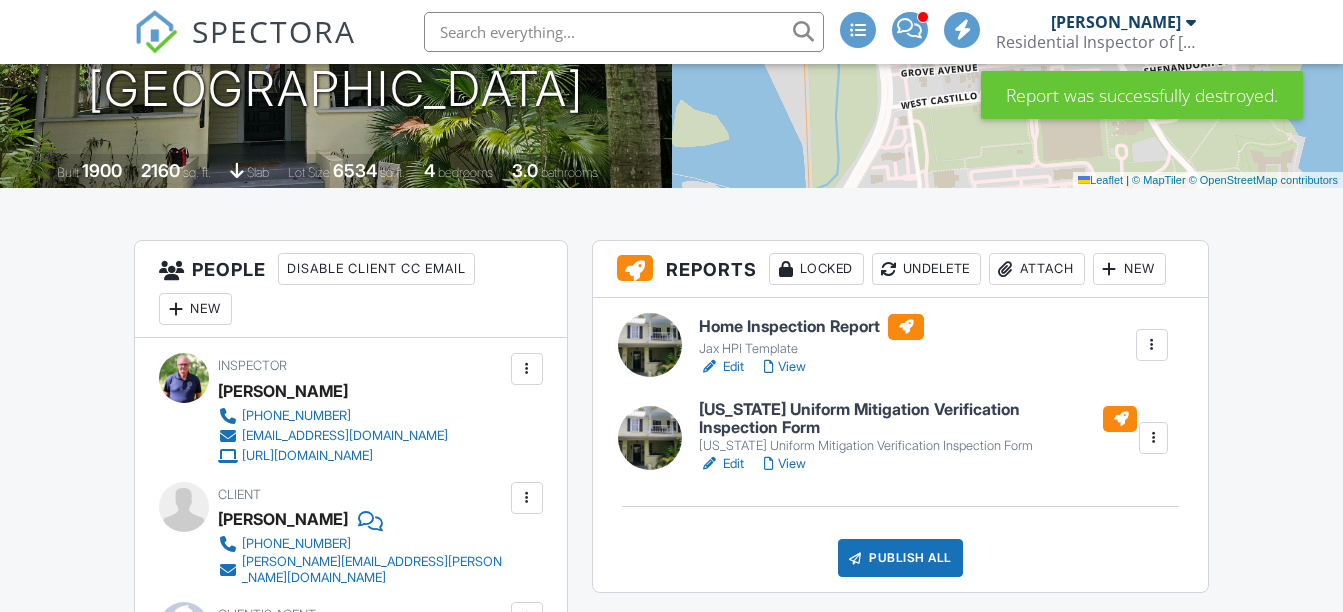 click at bounding box center [1153, 438] 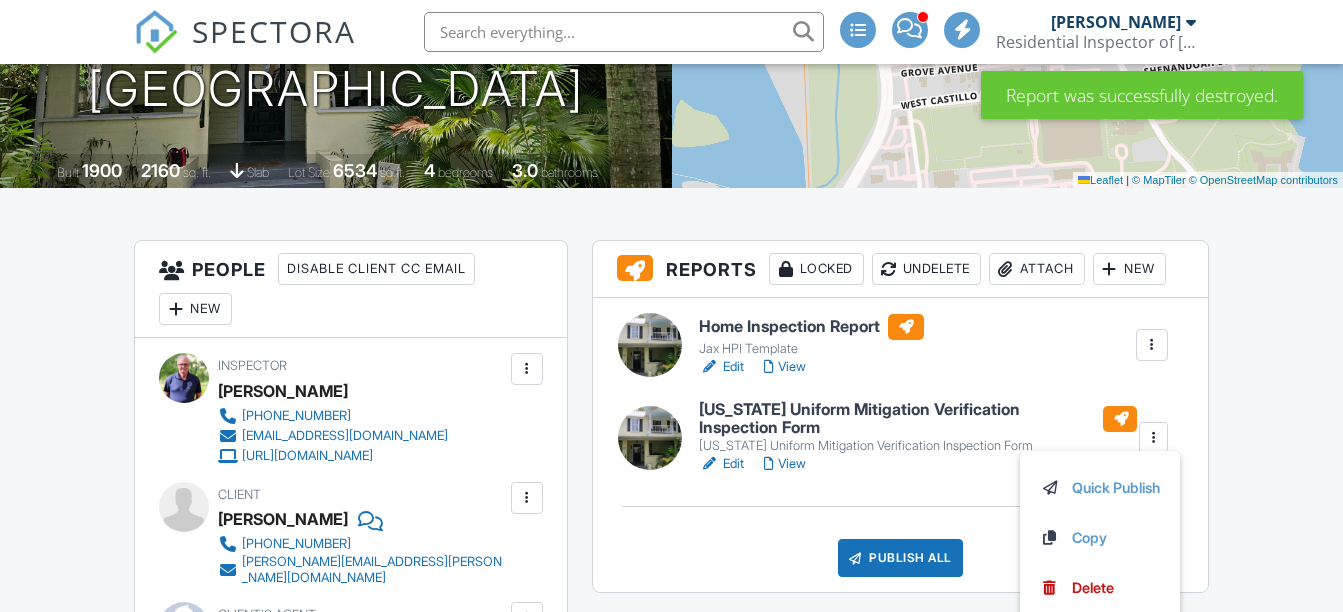 click at bounding box center [1153, 438] 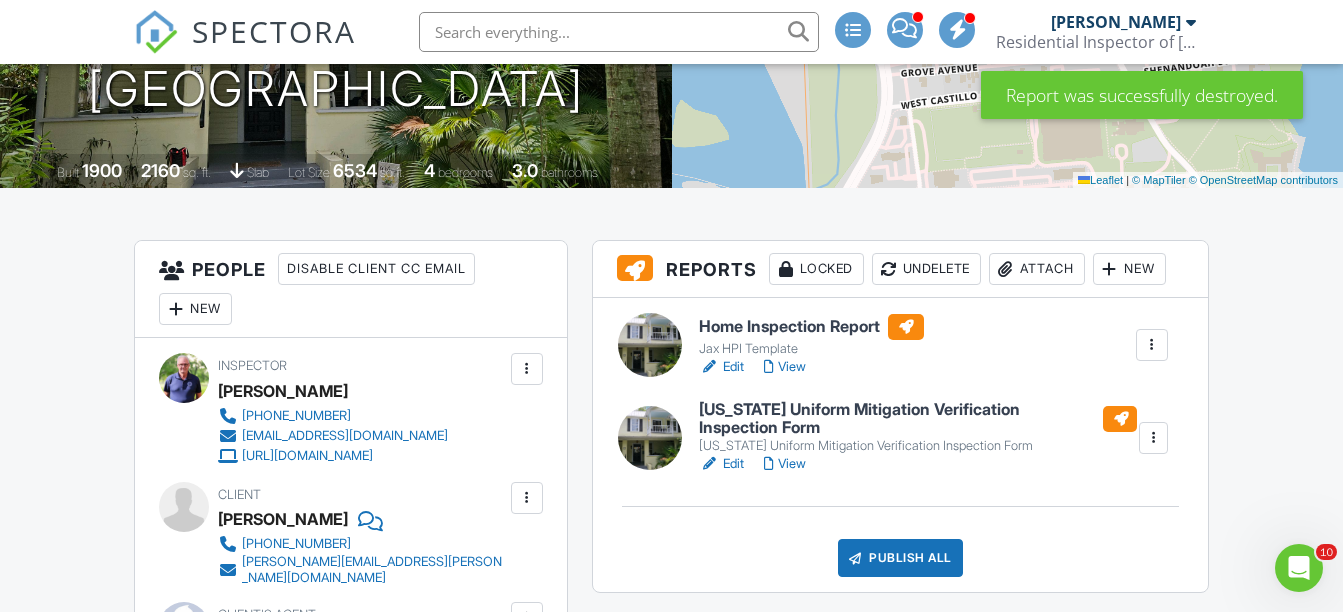 scroll, scrollTop: 0, scrollLeft: 0, axis: both 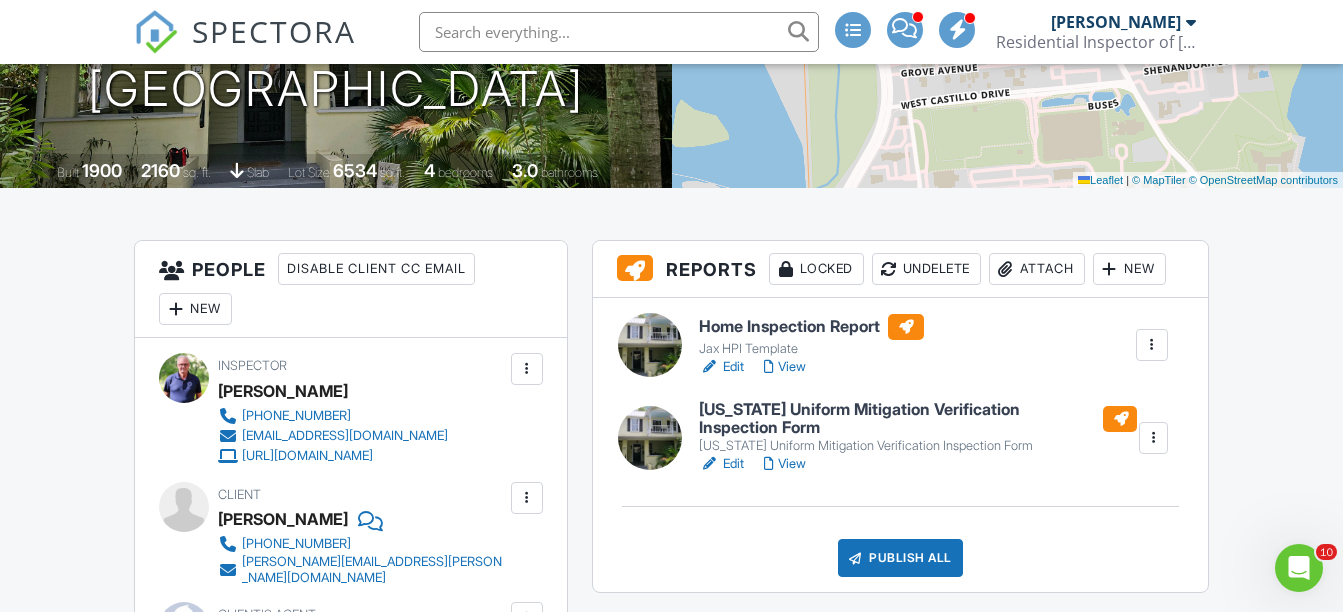 click on "View" at bounding box center (785, 464) 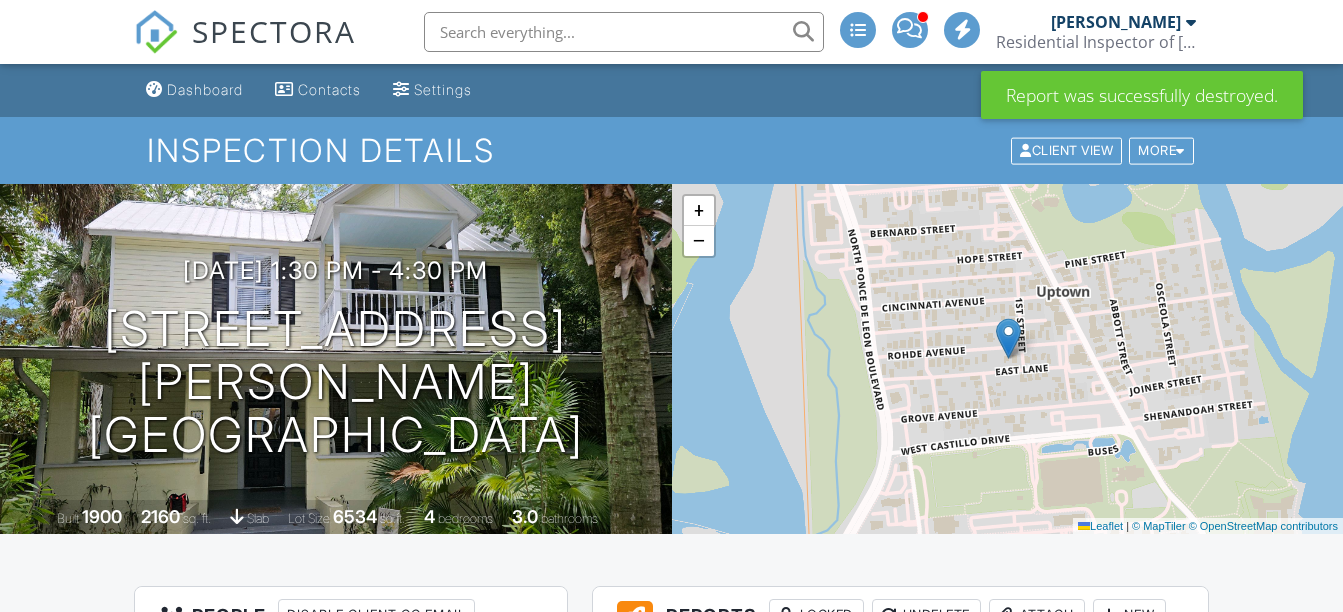 click on "Delete" at bounding box center [1093, 934] 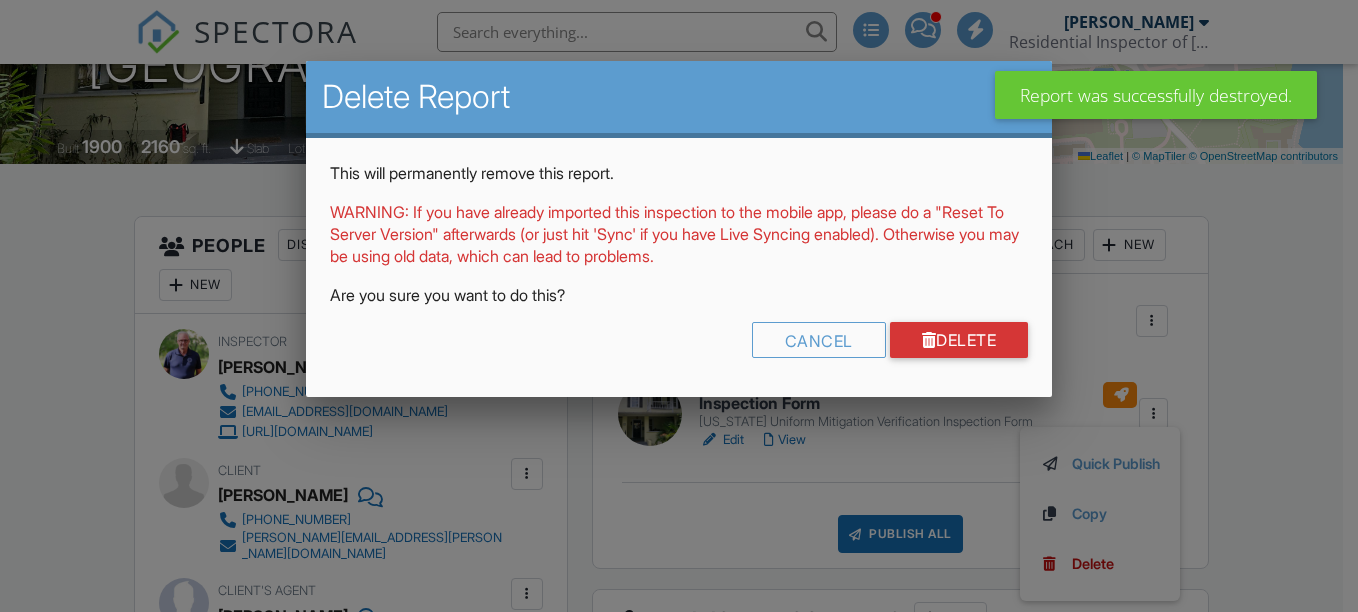 scroll, scrollTop: 370, scrollLeft: 0, axis: vertical 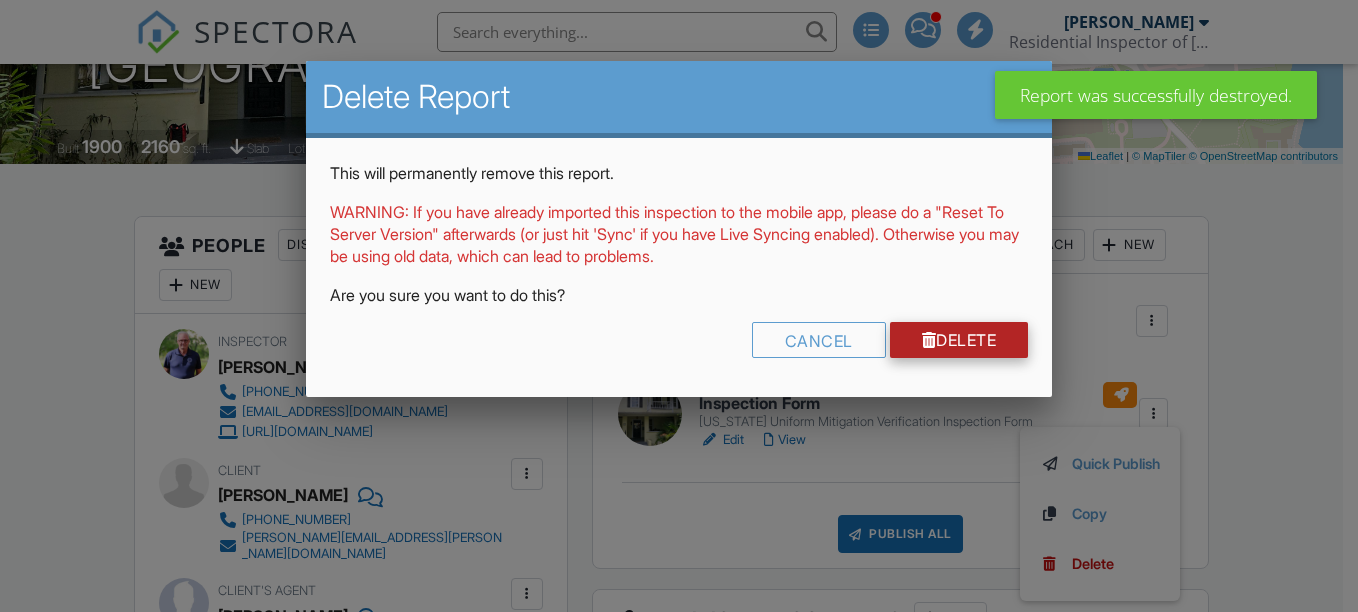 click on "Delete" at bounding box center [959, 340] 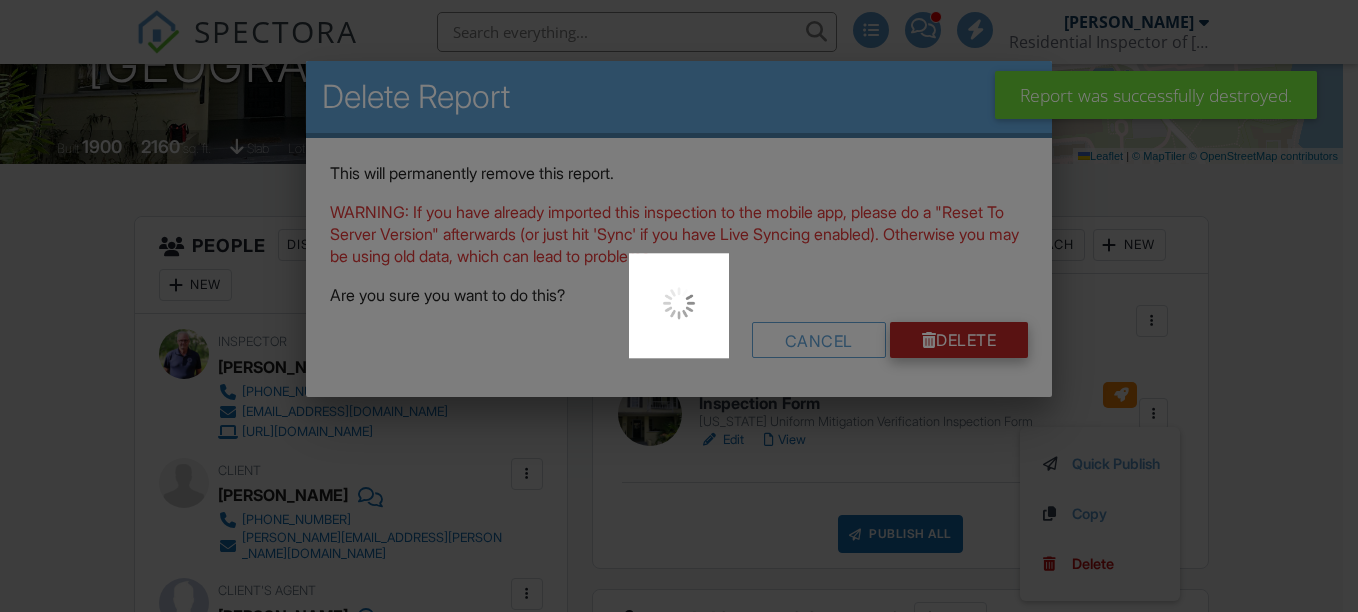 scroll, scrollTop: 0, scrollLeft: 0, axis: both 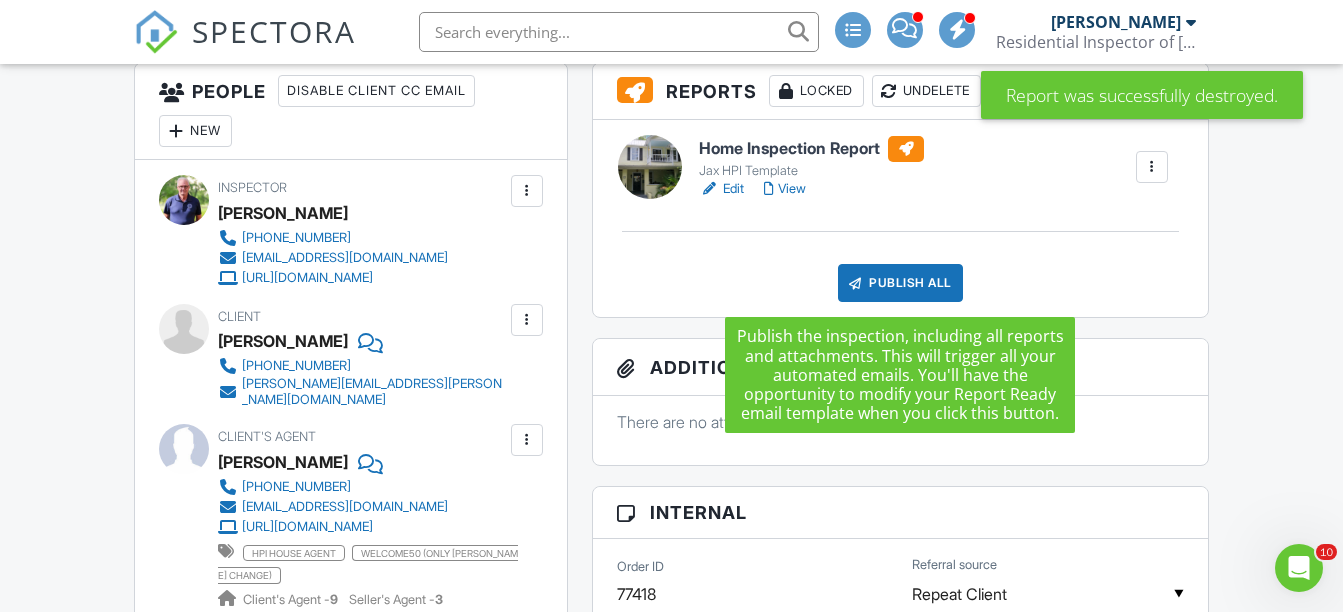 click on "Publish All" at bounding box center [900, 283] 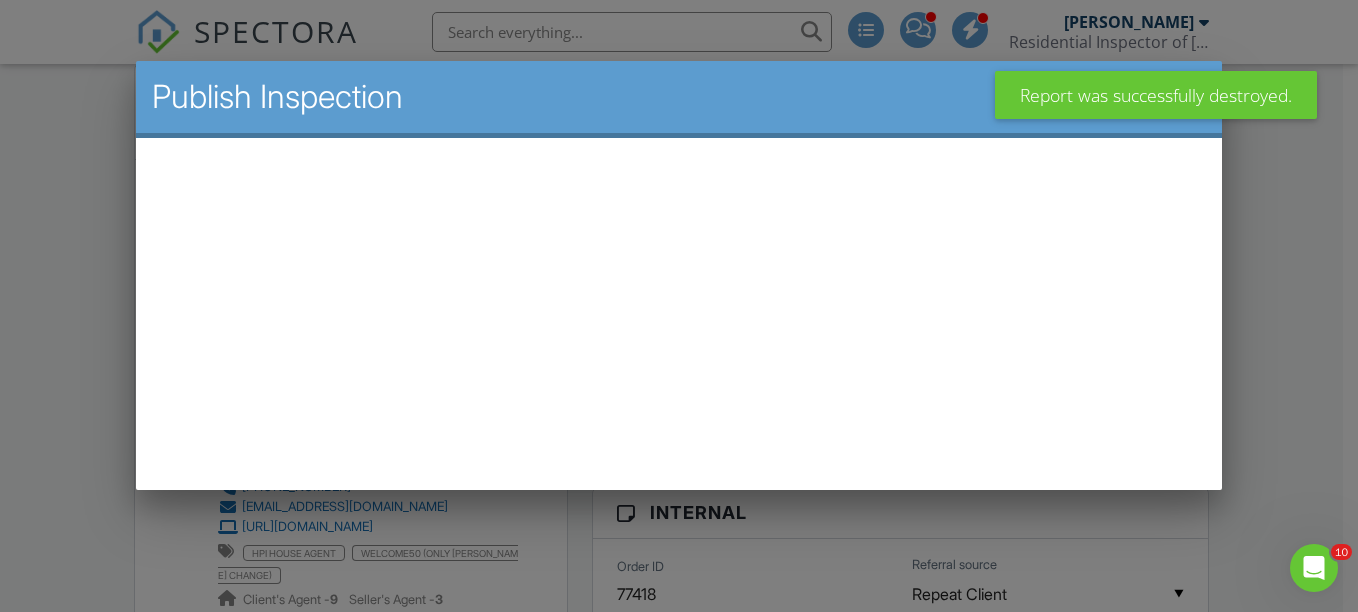 scroll, scrollTop: 0, scrollLeft: 0, axis: both 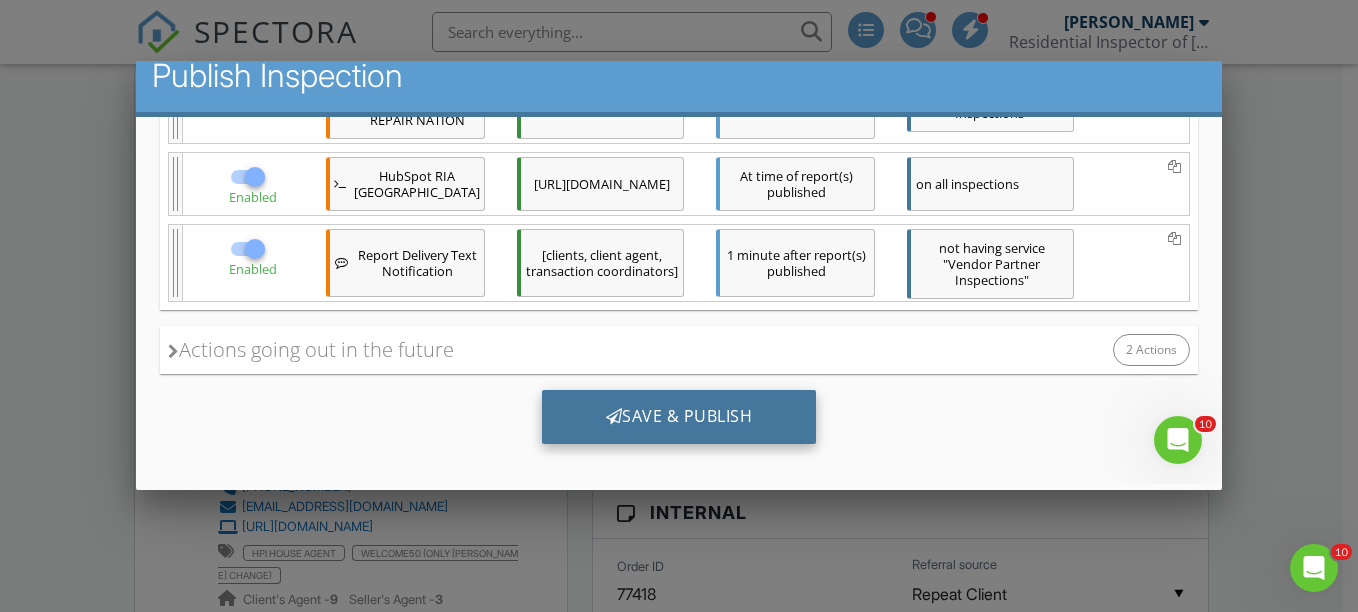 click on "Save & Publish" at bounding box center (678, 417) 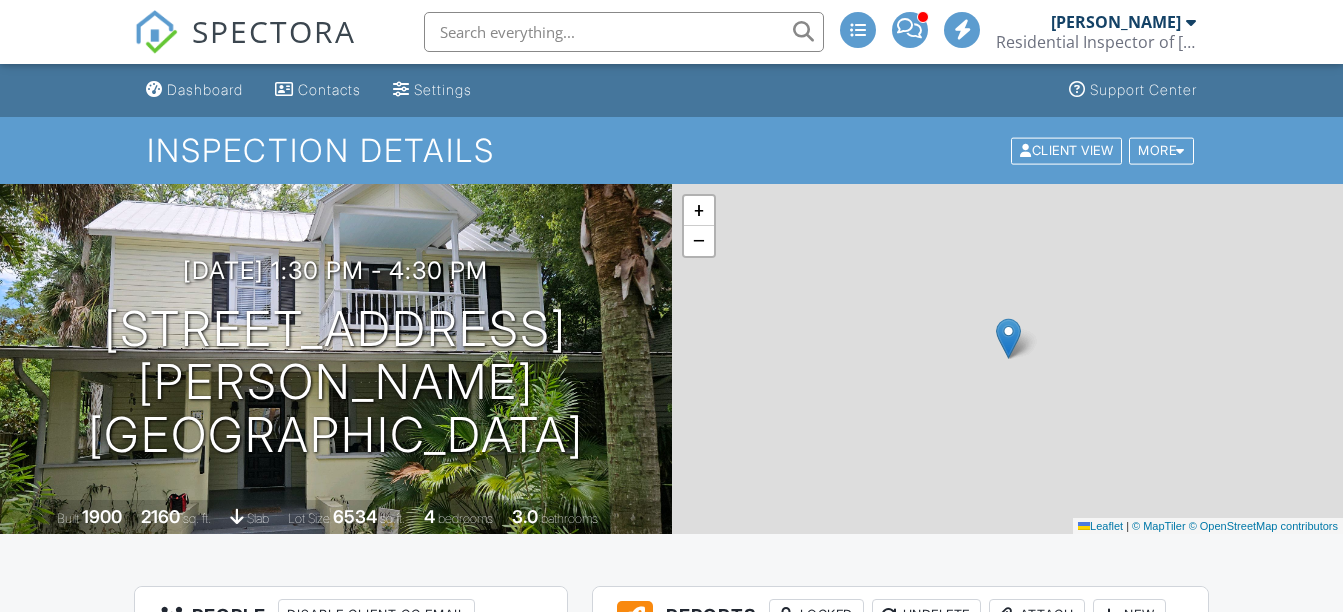 scroll, scrollTop: 0, scrollLeft: 0, axis: both 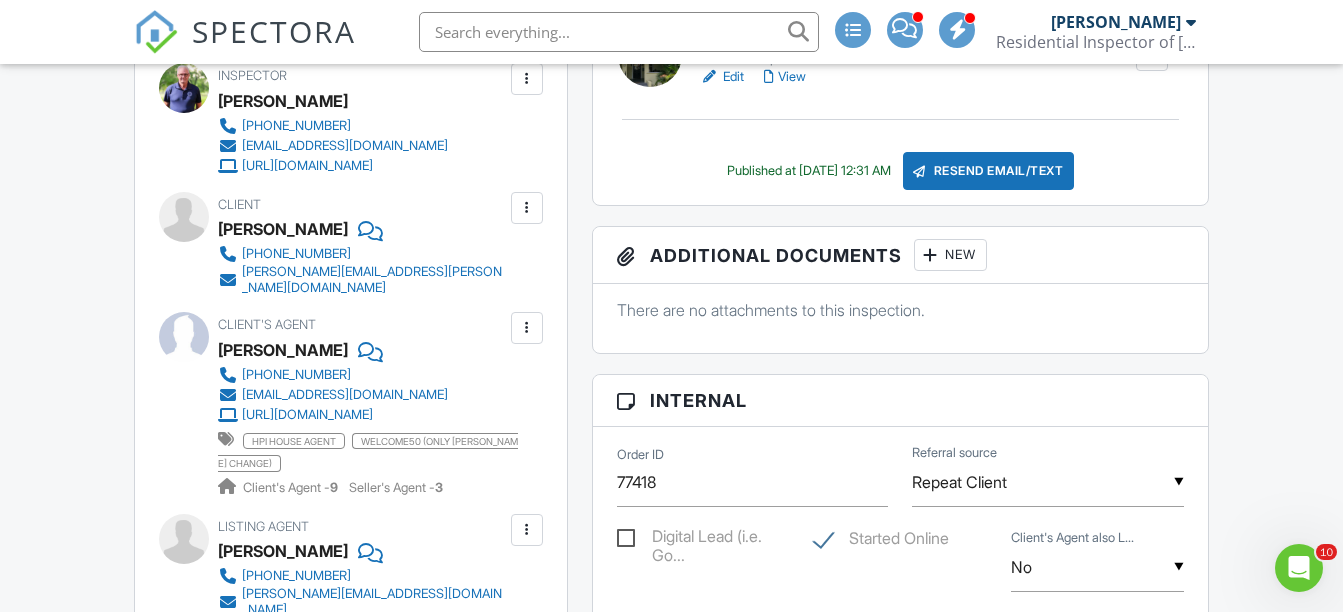 click on "New" at bounding box center (950, 255) 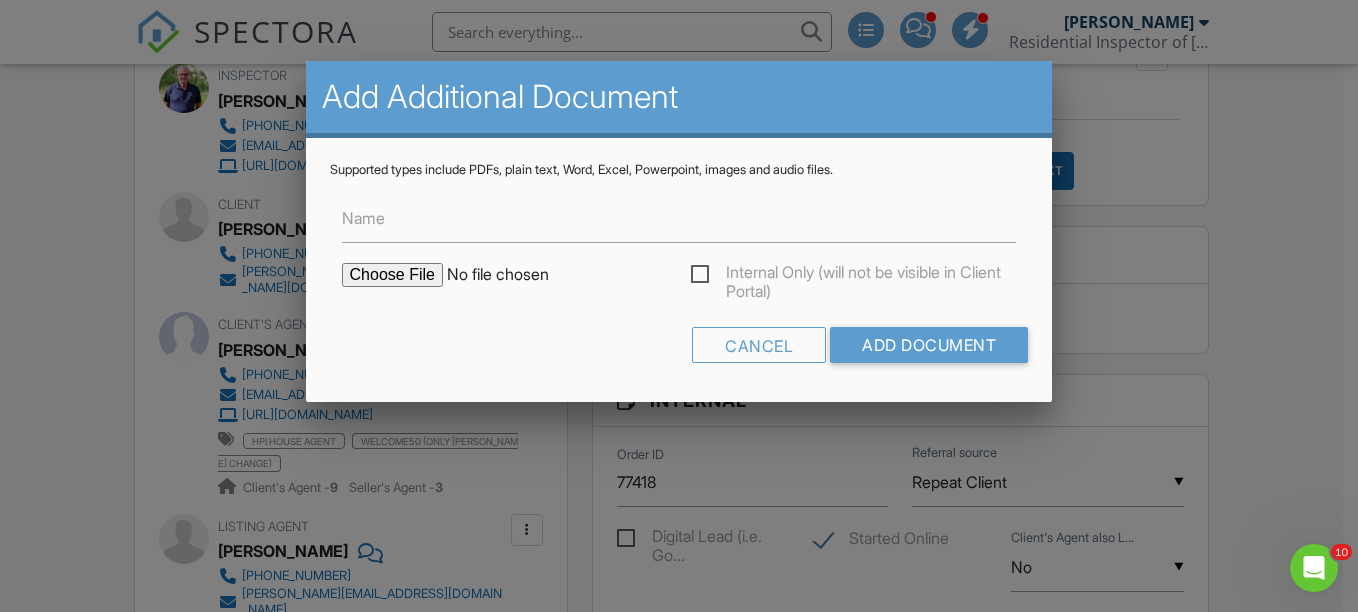 click at bounding box center (512, 275) 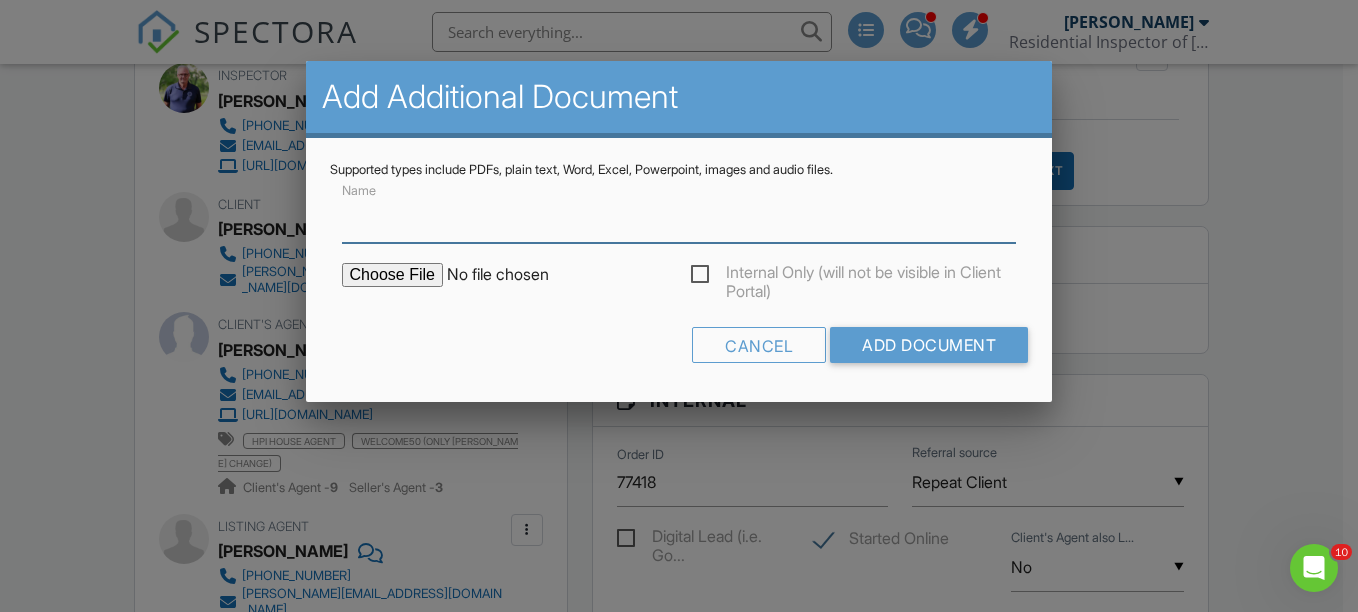 click on "Name" at bounding box center (679, 218) 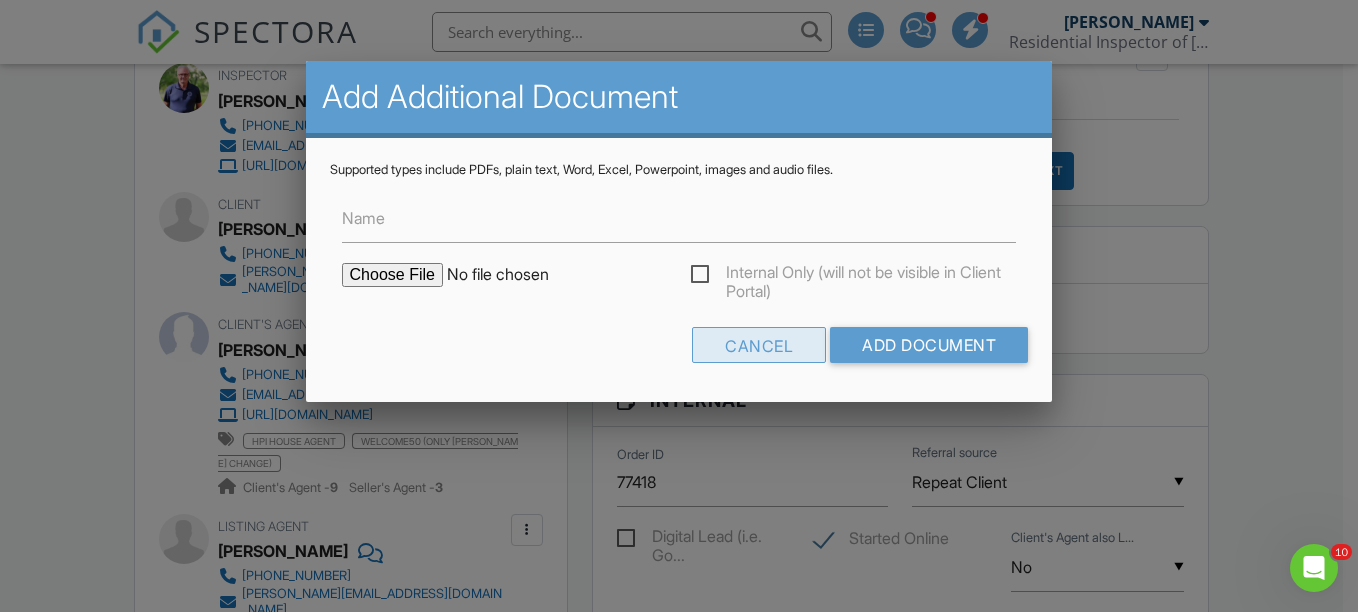 click on "Cancel" at bounding box center (759, 345) 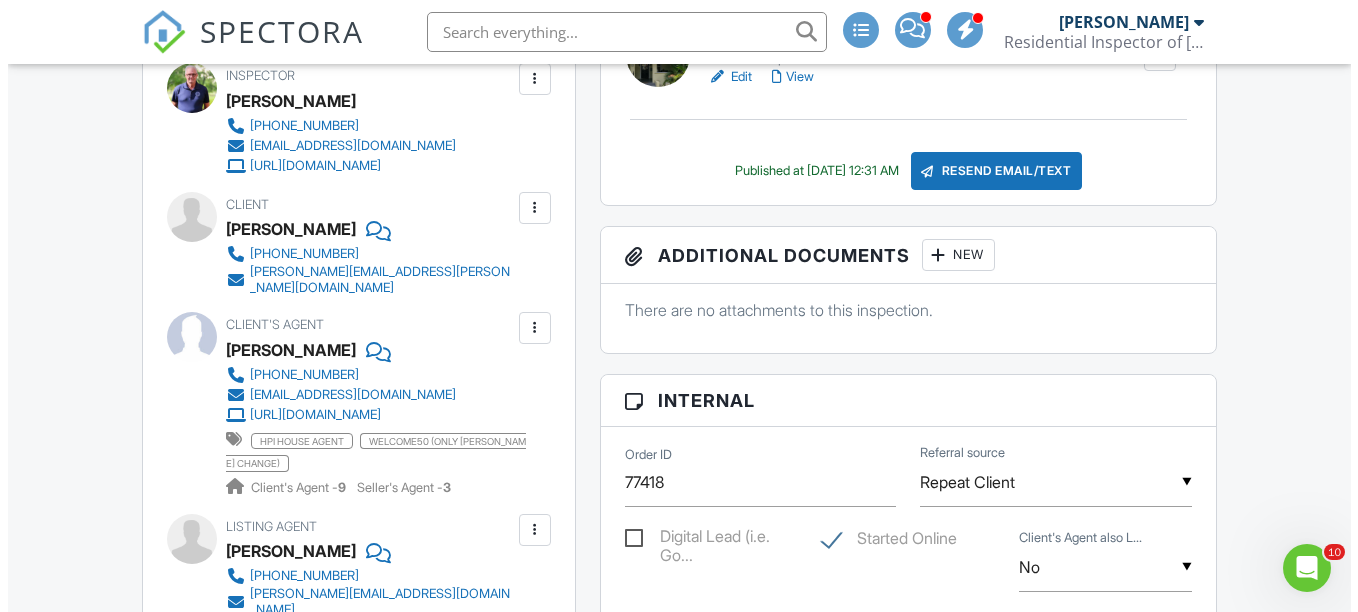 scroll, scrollTop: 474, scrollLeft: 0, axis: vertical 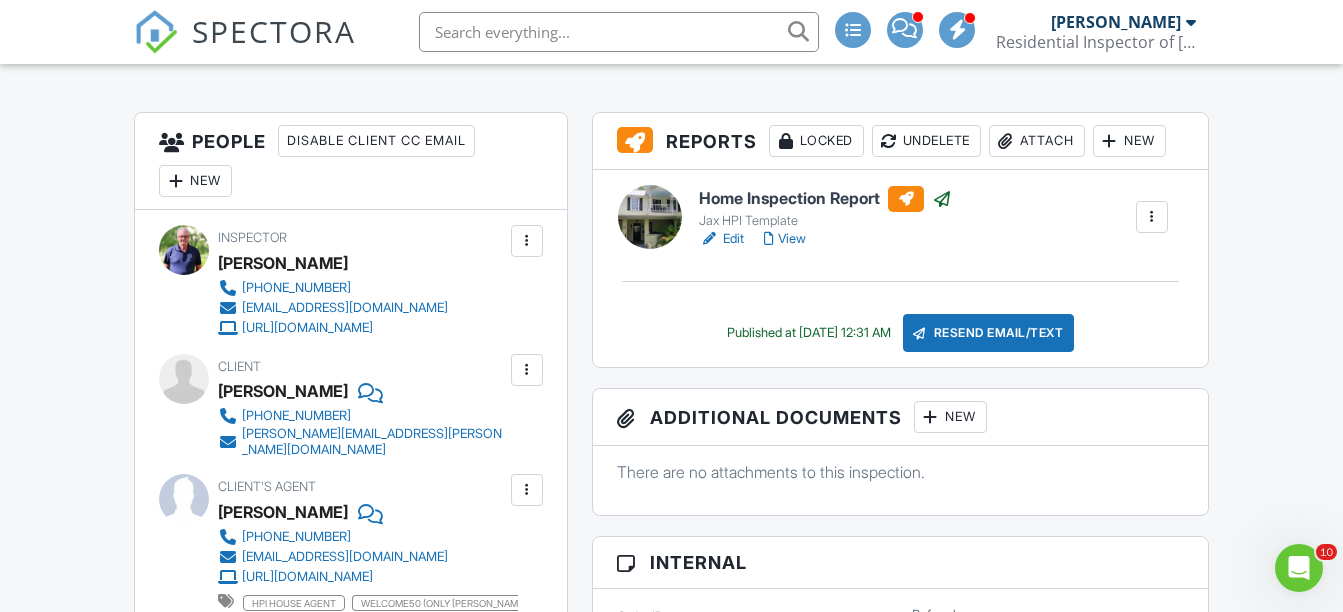 click on "Undelete" at bounding box center (926, 141) 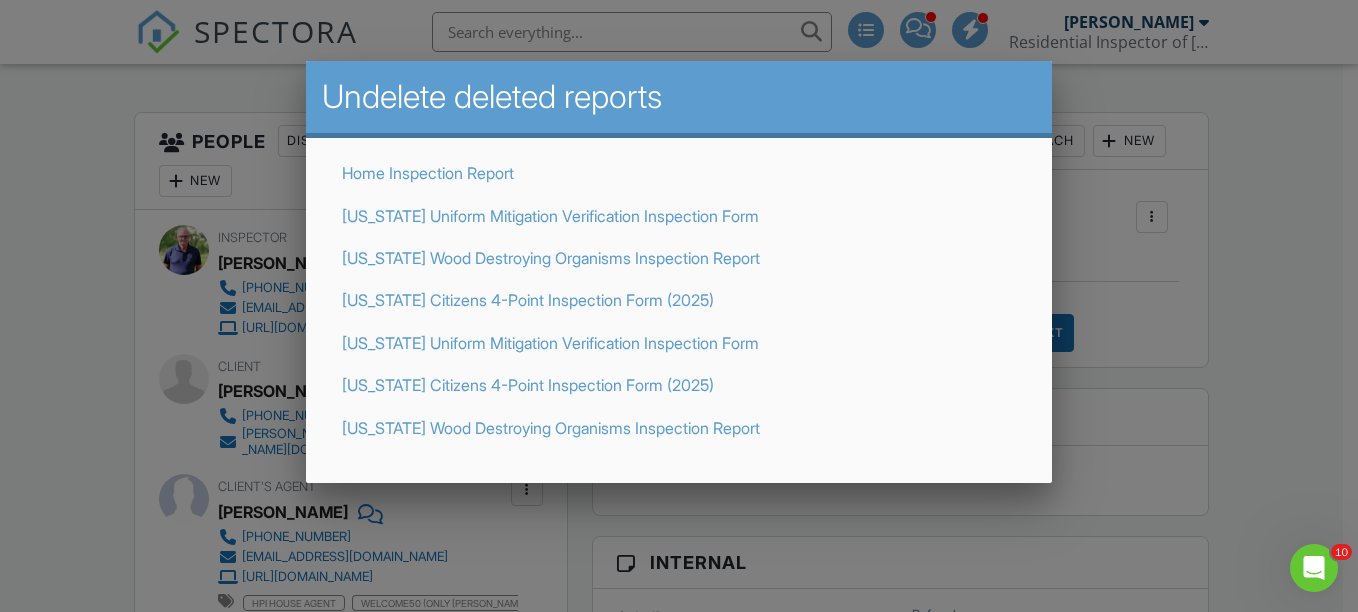 click on "[US_STATE] Uniform Mitigation Verification Inspection Form" at bounding box center (550, 216) 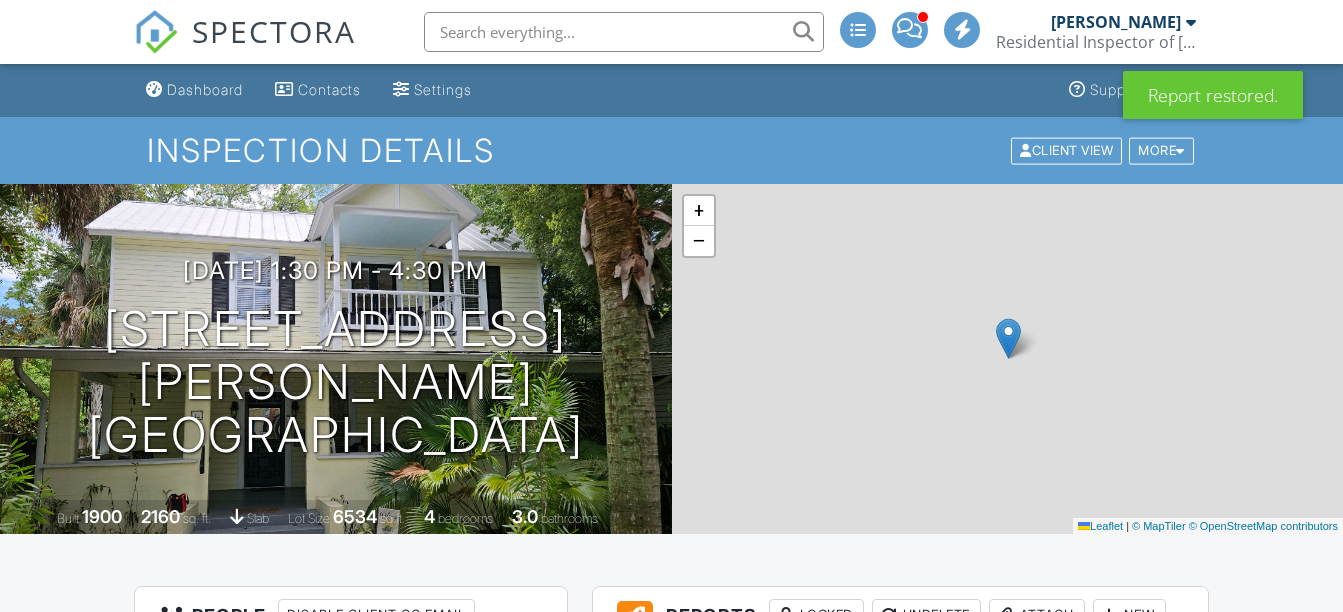 scroll, scrollTop: 270, scrollLeft: 0, axis: vertical 